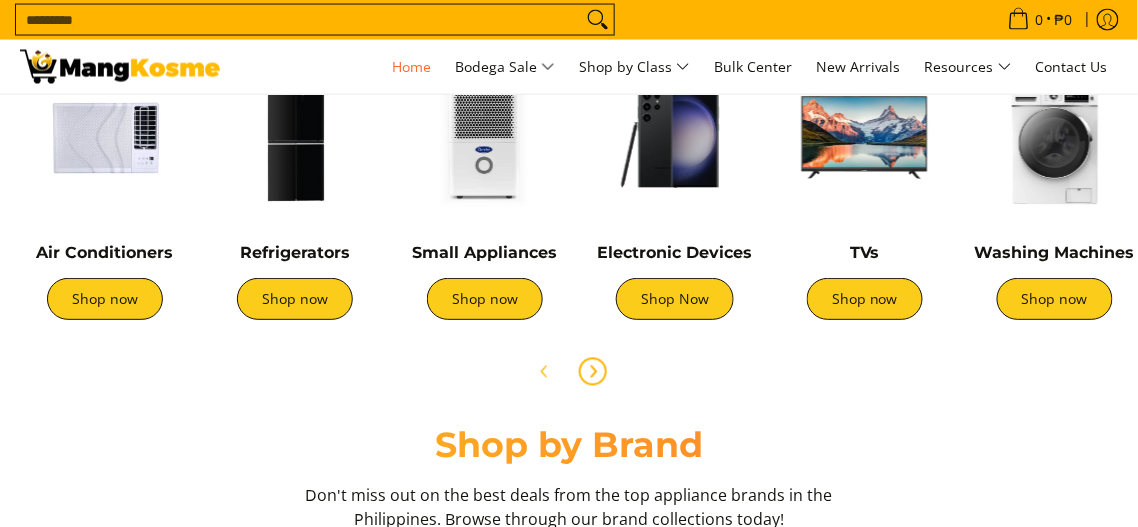 scroll, scrollTop: 0, scrollLeft: 0, axis: both 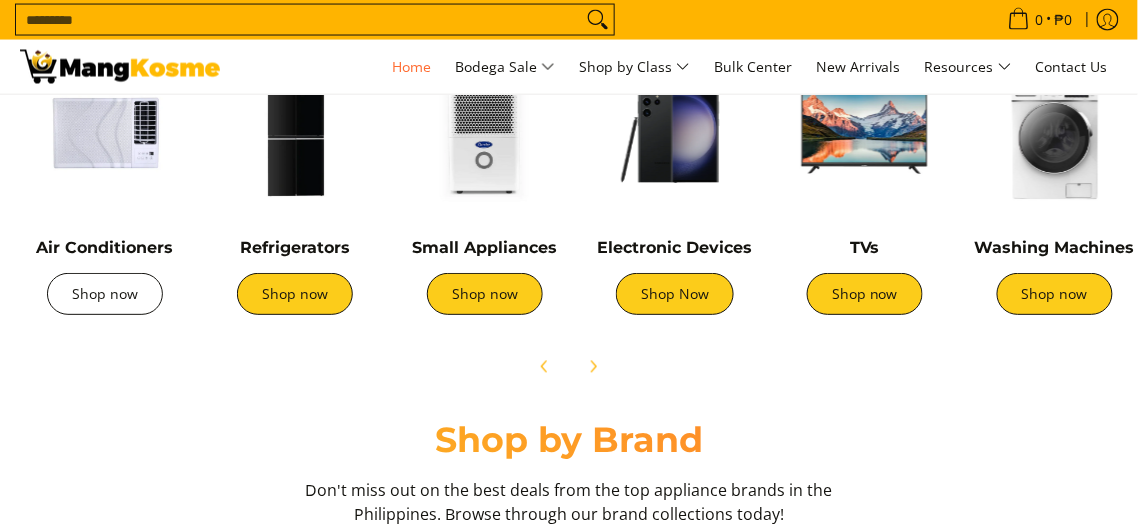 click on "Shop now" at bounding box center (105, 294) 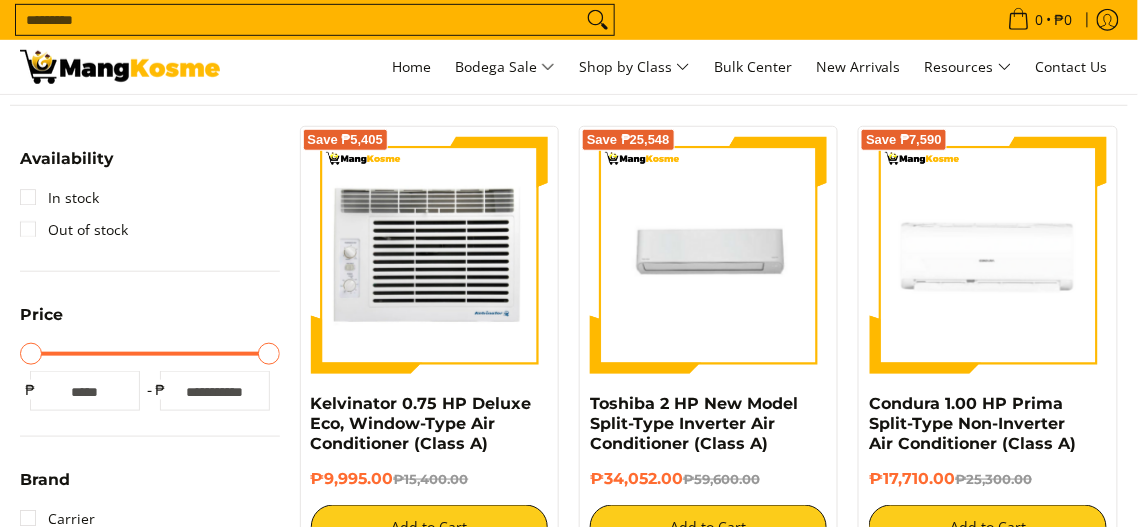 scroll, scrollTop: 0, scrollLeft: 0, axis: both 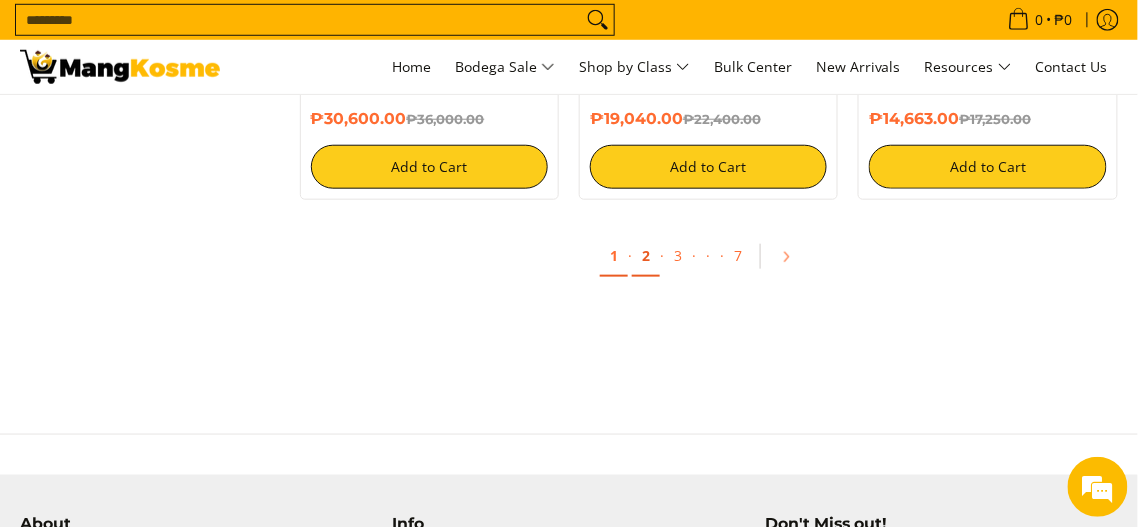 click on "2" at bounding box center (646, 256) 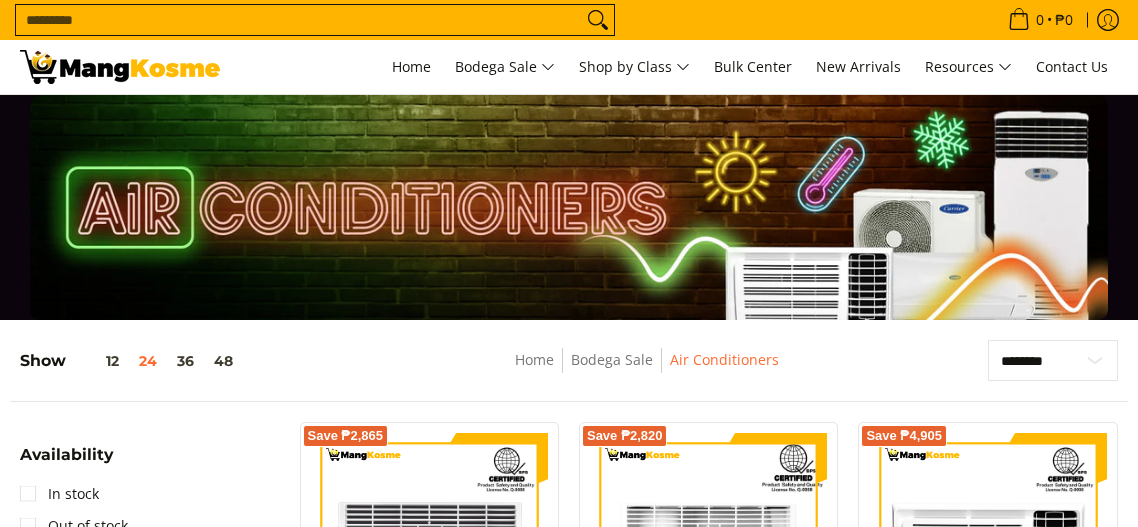 scroll, scrollTop: 796, scrollLeft: 0, axis: vertical 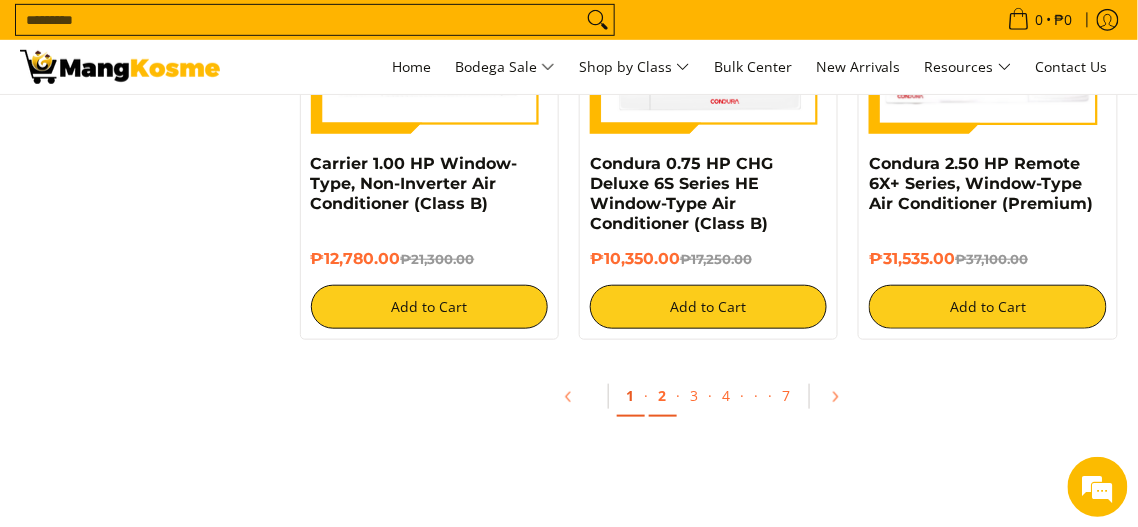 click on "1" at bounding box center (631, 396) 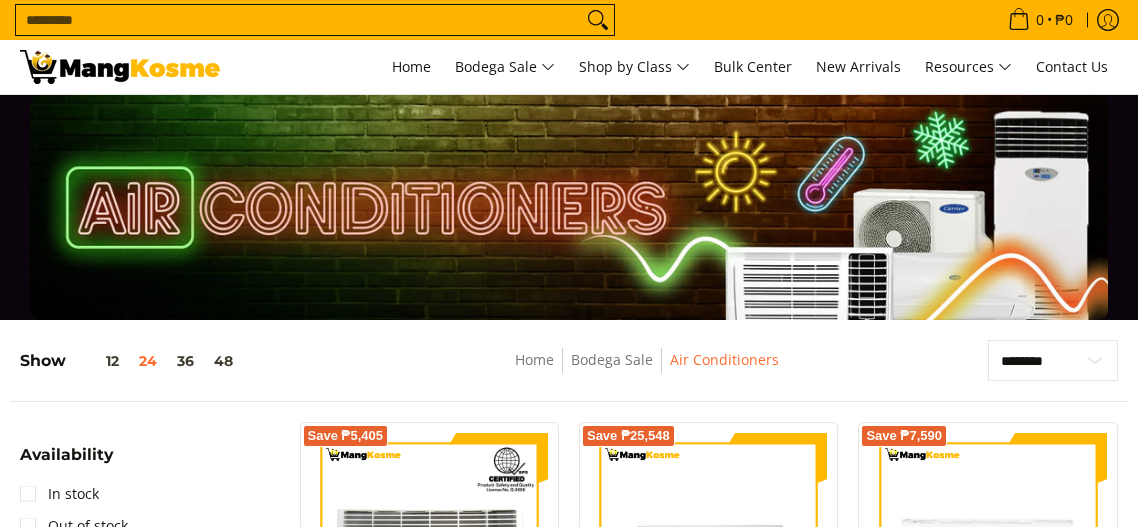 scroll, scrollTop: 0, scrollLeft: 0, axis: both 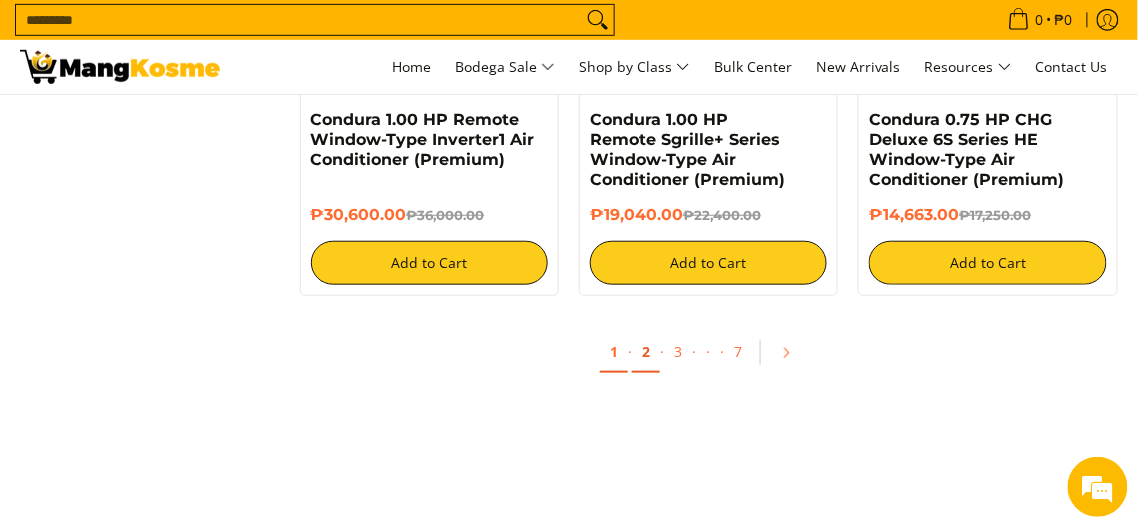click on "2" at bounding box center [646, 352] 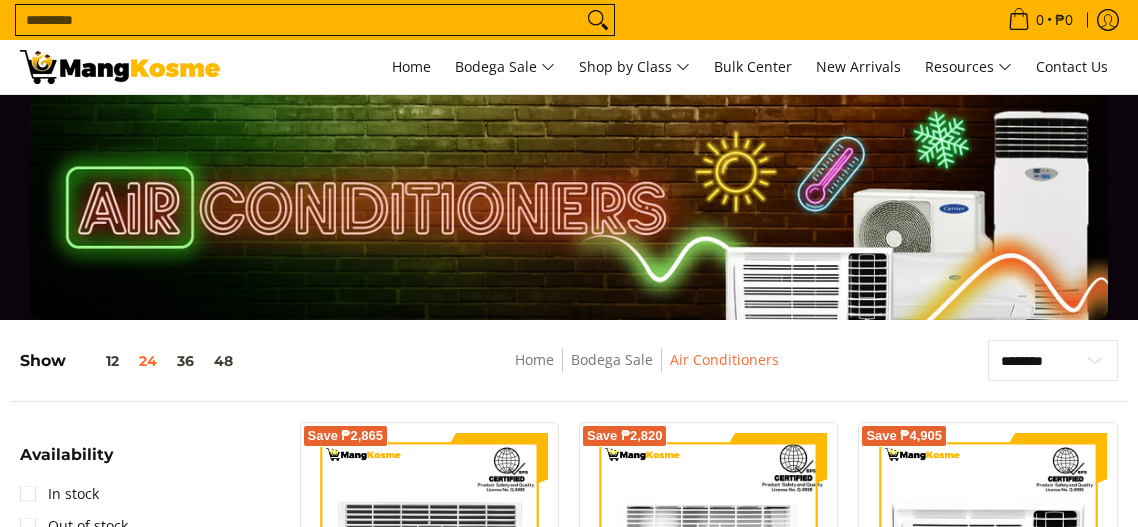 scroll, scrollTop: 700, scrollLeft: 0, axis: vertical 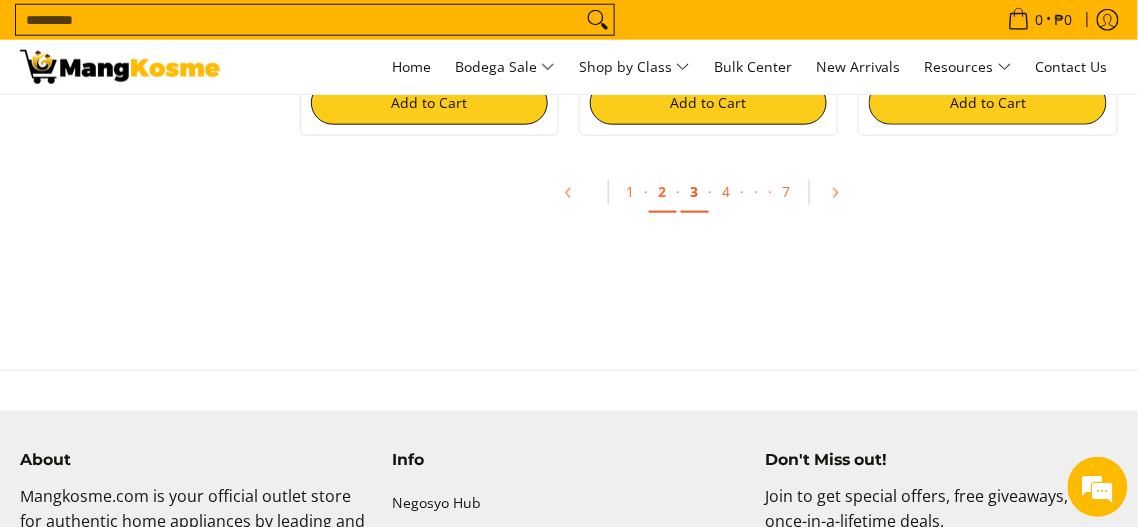 click on "3" at bounding box center (695, 192) 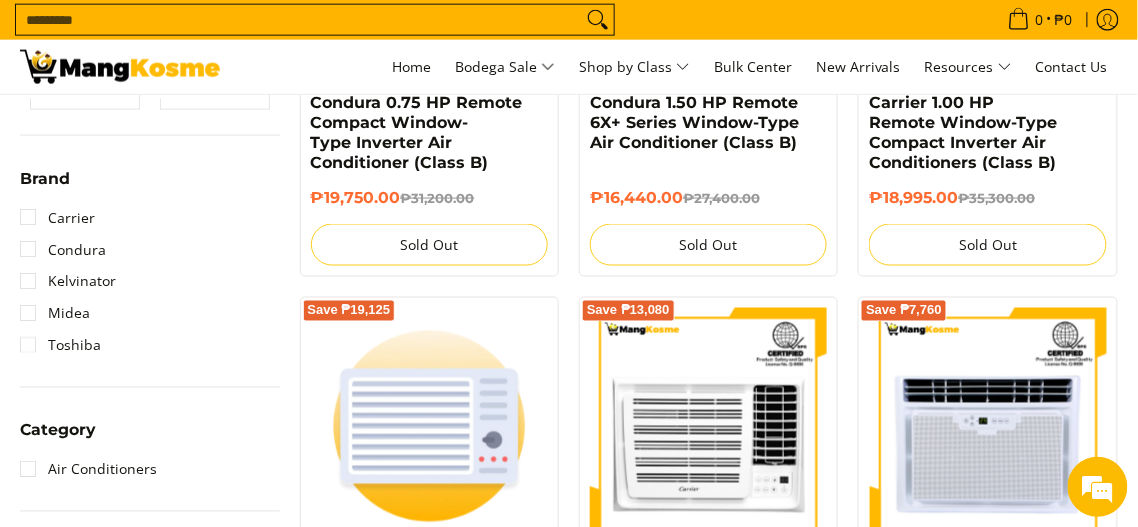 scroll, scrollTop: 899, scrollLeft: 0, axis: vertical 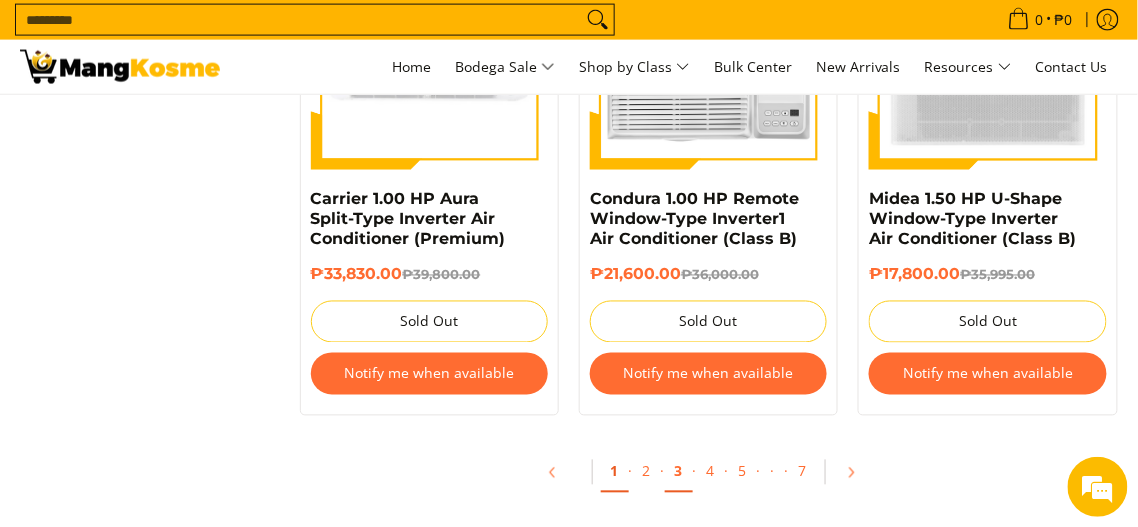 click on "1" at bounding box center (615, 472) 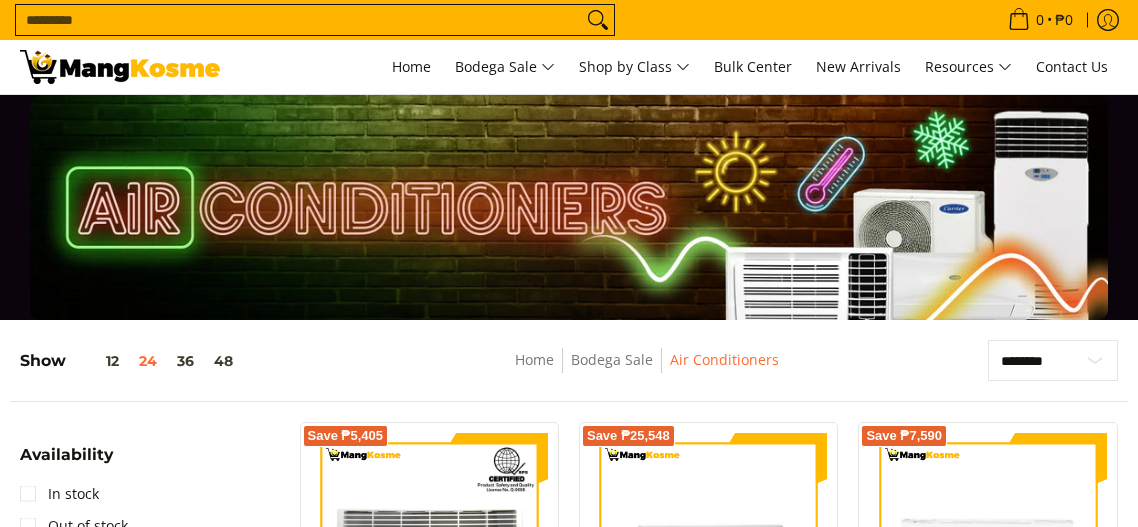 scroll, scrollTop: 0, scrollLeft: 0, axis: both 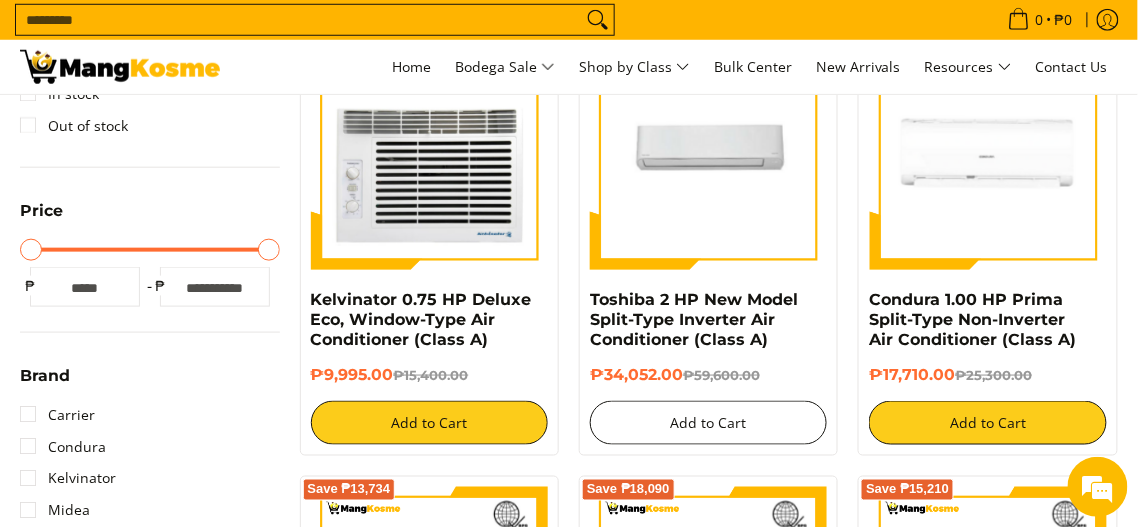 click on "Add to Cart" at bounding box center (708, 423) 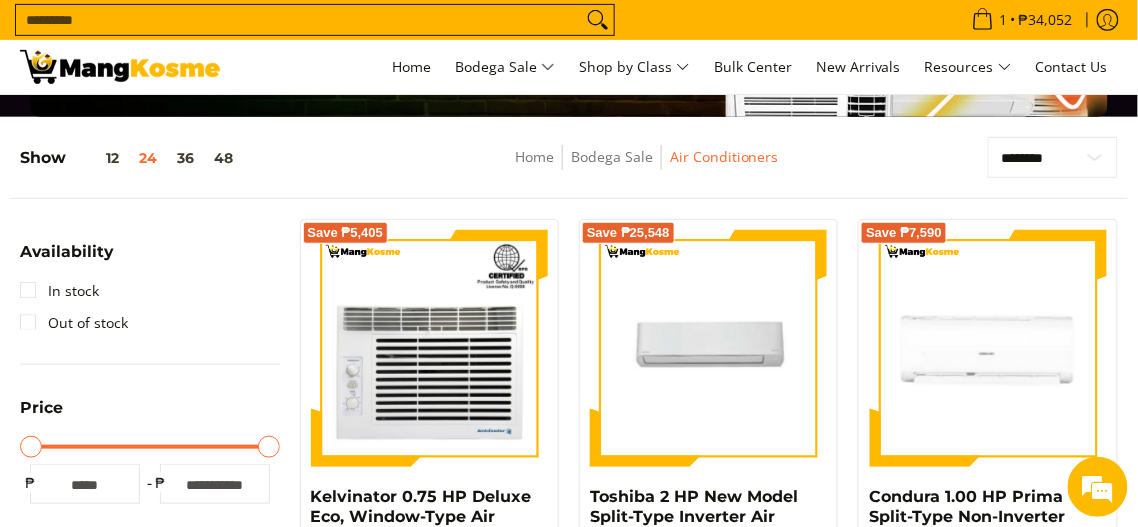 scroll, scrollTop: 45, scrollLeft: 0, axis: vertical 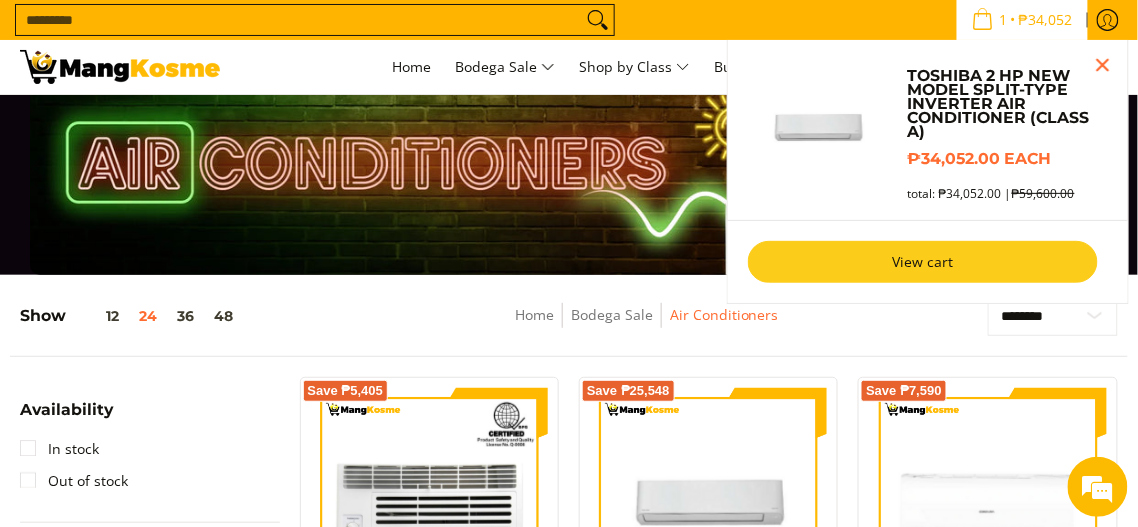 click on "View cart" at bounding box center (923, 262) 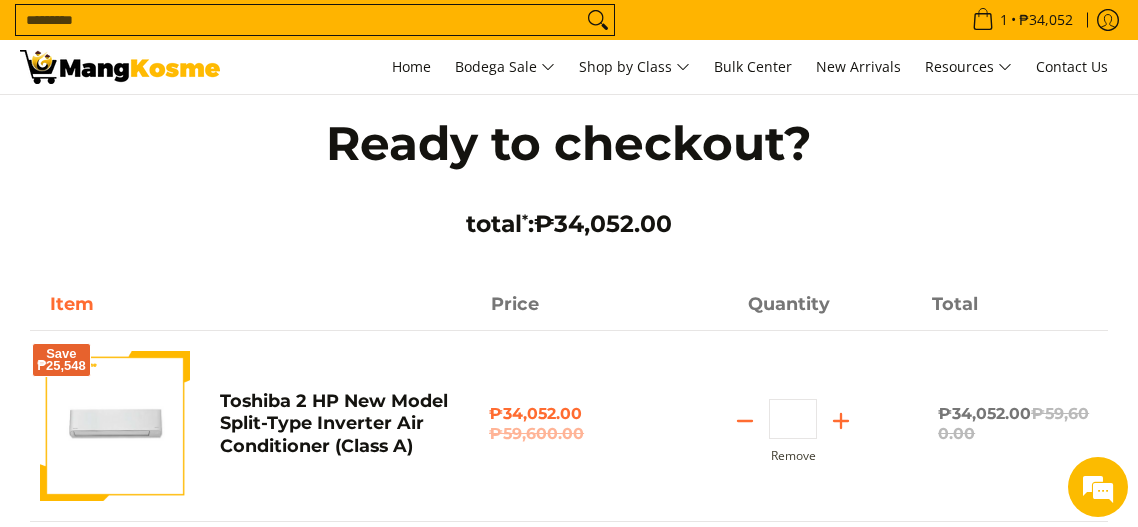 scroll, scrollTop: 0, scrollLeft: 0, axis: both 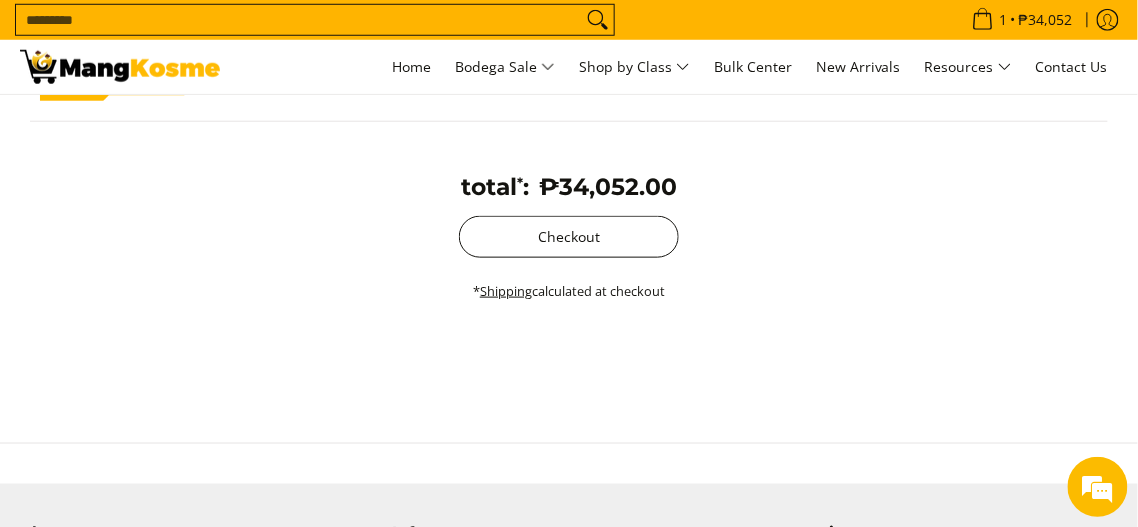 click on "Checkout" at bounding box center [569, 237] 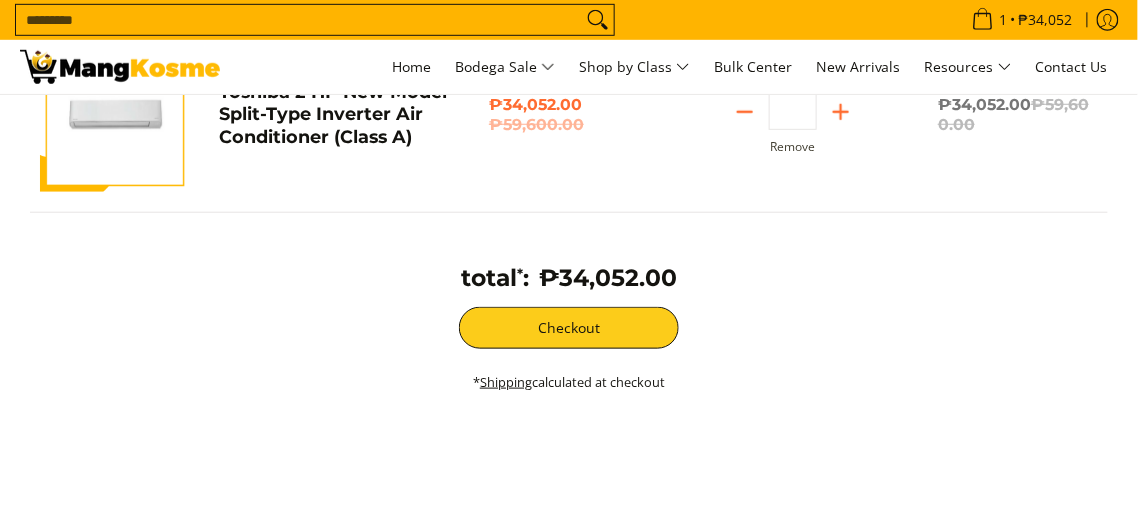 scroll, scrollTop: 0, scrollLeft: 0, axis: both 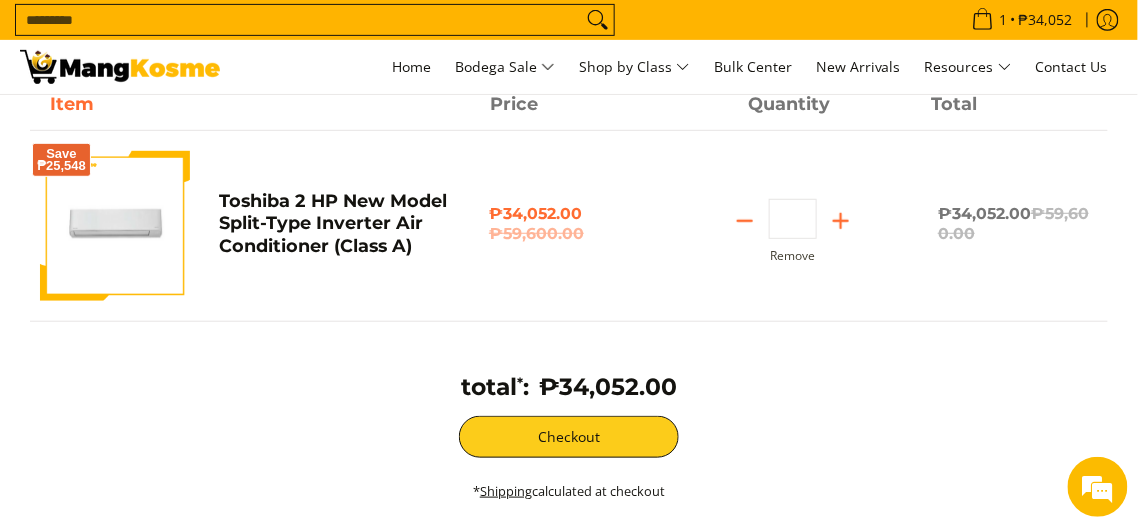 drag, startPoint x: 199, startPoint y: 393, endPoint x: 255, endPoint y: 155, distance: 244.49948 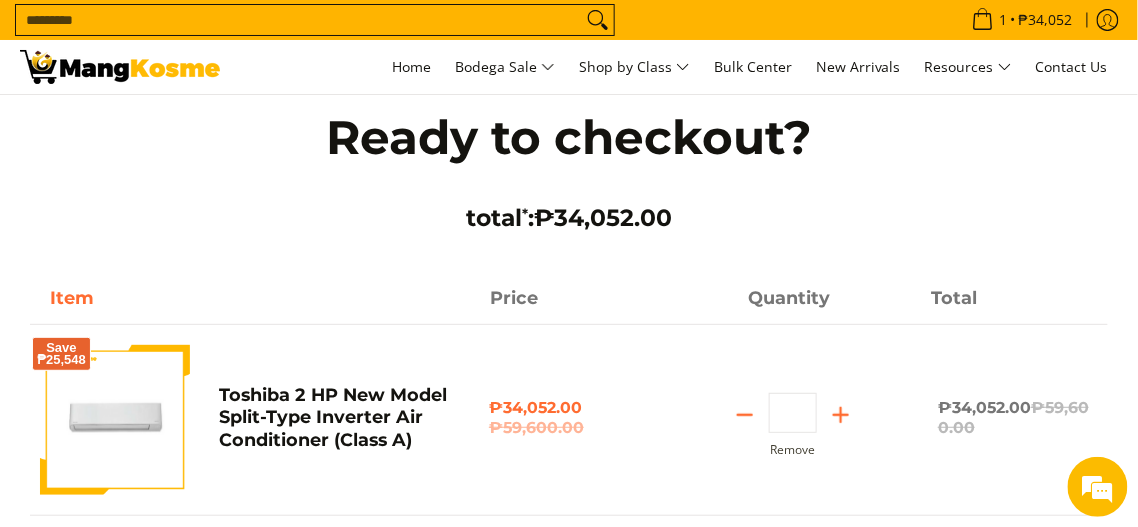scroll, scrollTop: 0, scrollLeft: 0, axis: both 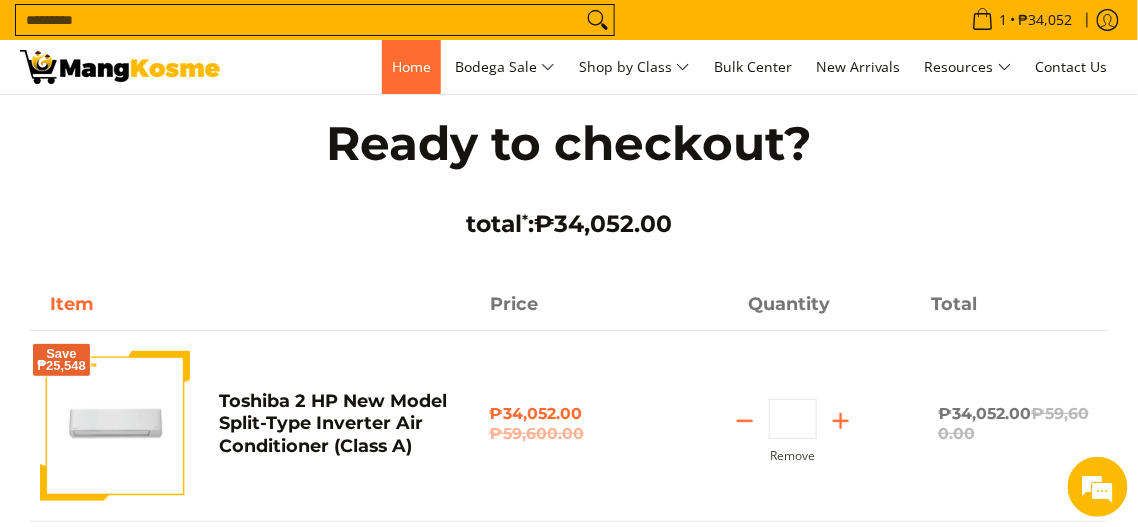 click on "Home" at bounding box center (411, 66) 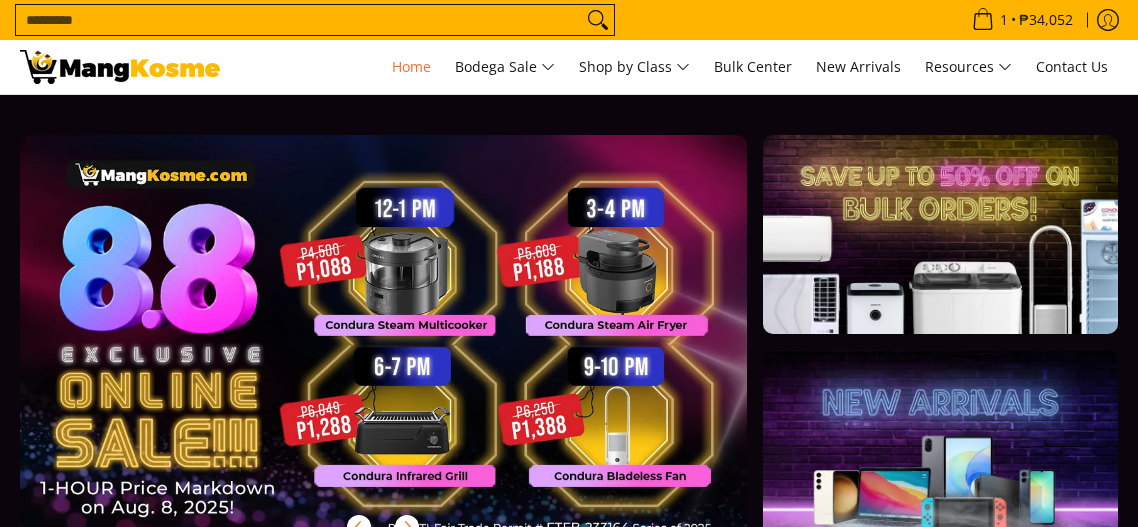 scroll, scrollTop: 0, scrollLeft: 0, axis: both 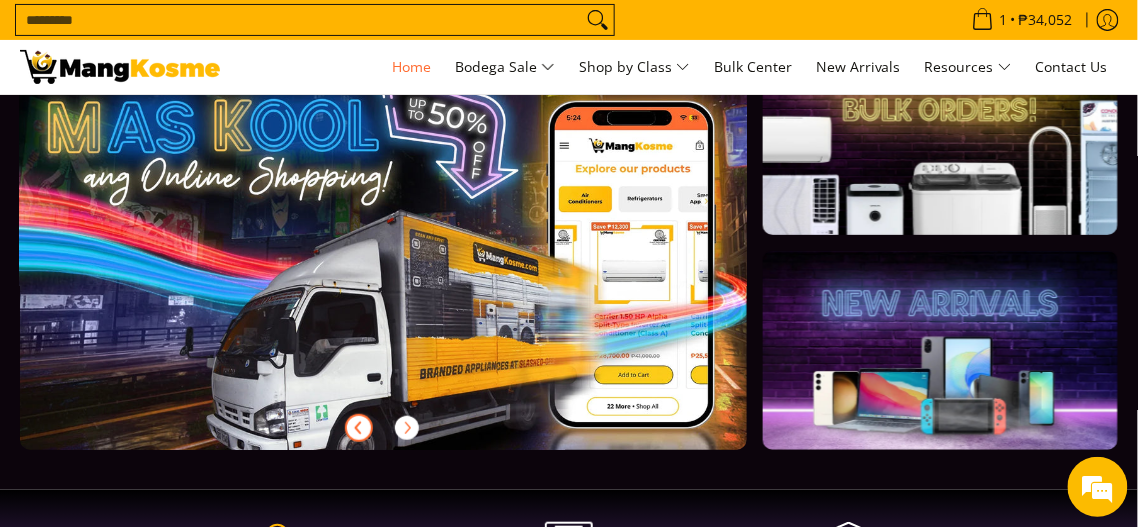 click 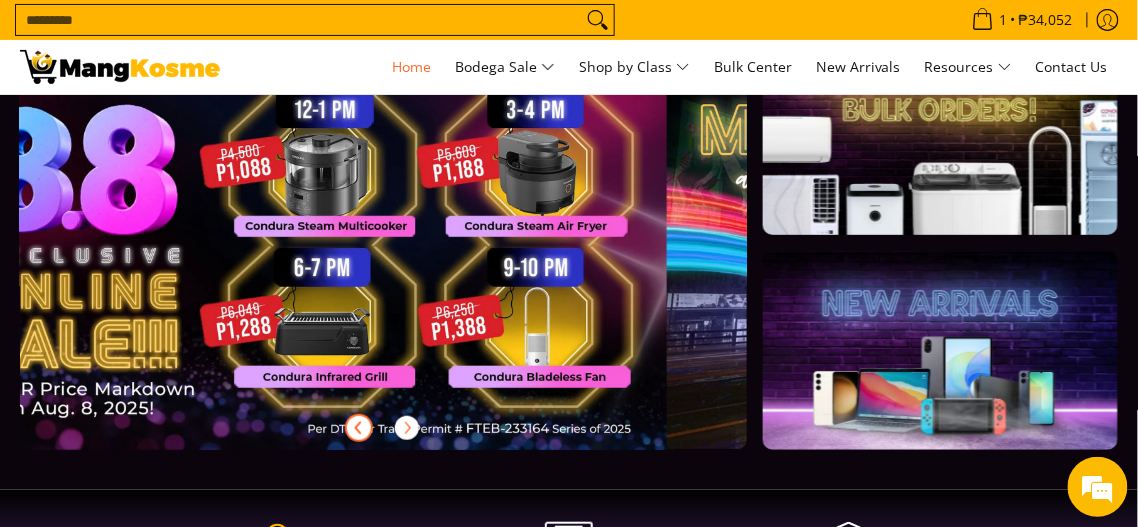scroll, scrollTop: 0, scrollLeft: 0, axis: both 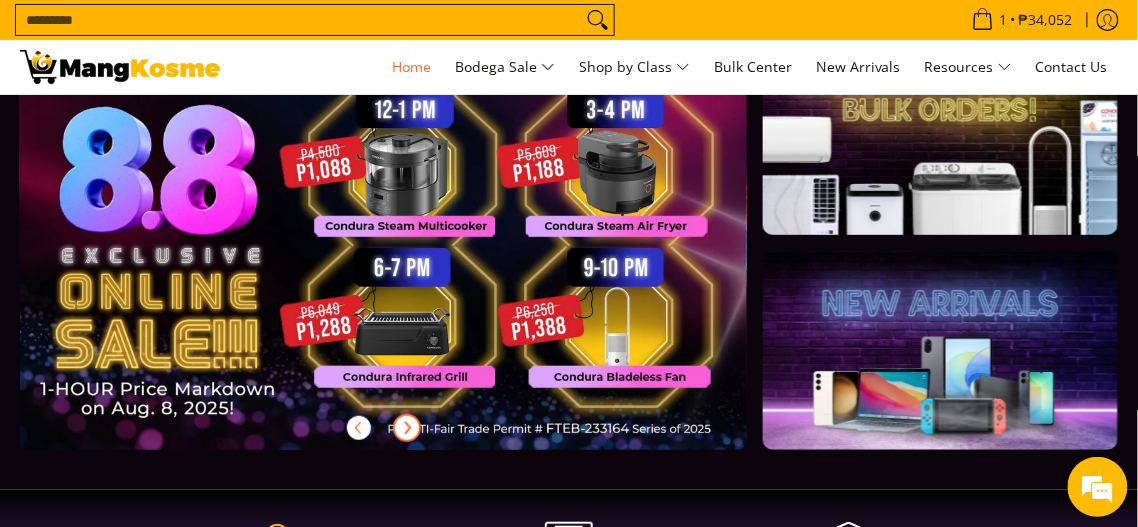 click 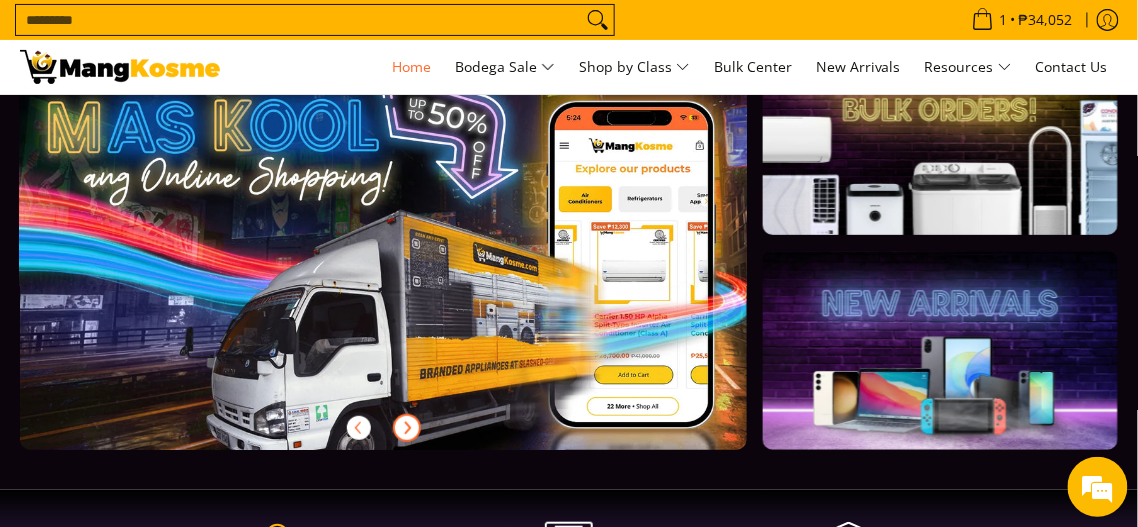 click 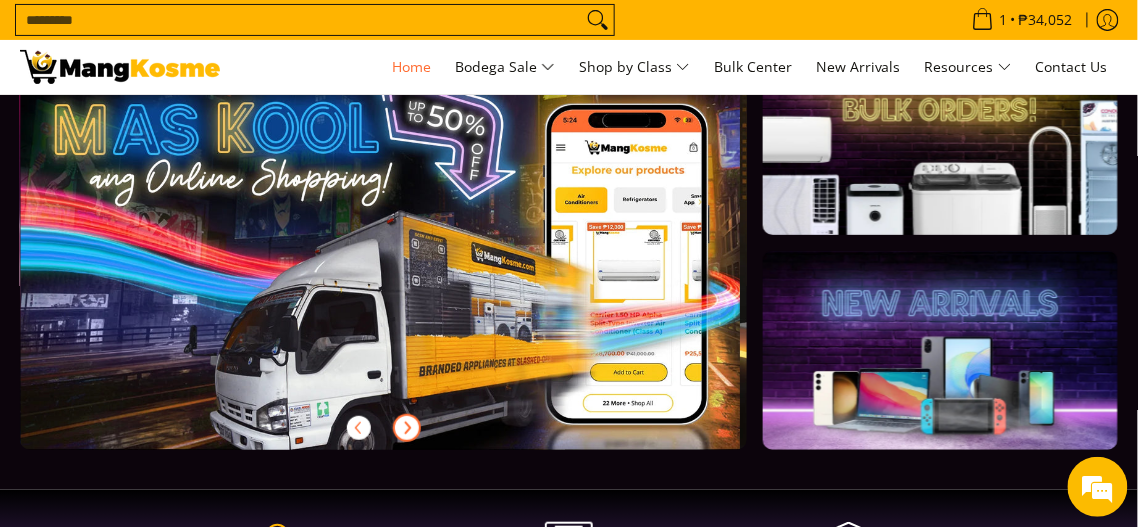 scroll, scrollTop: 0, scrollLeft: 1453, axis: horizontal 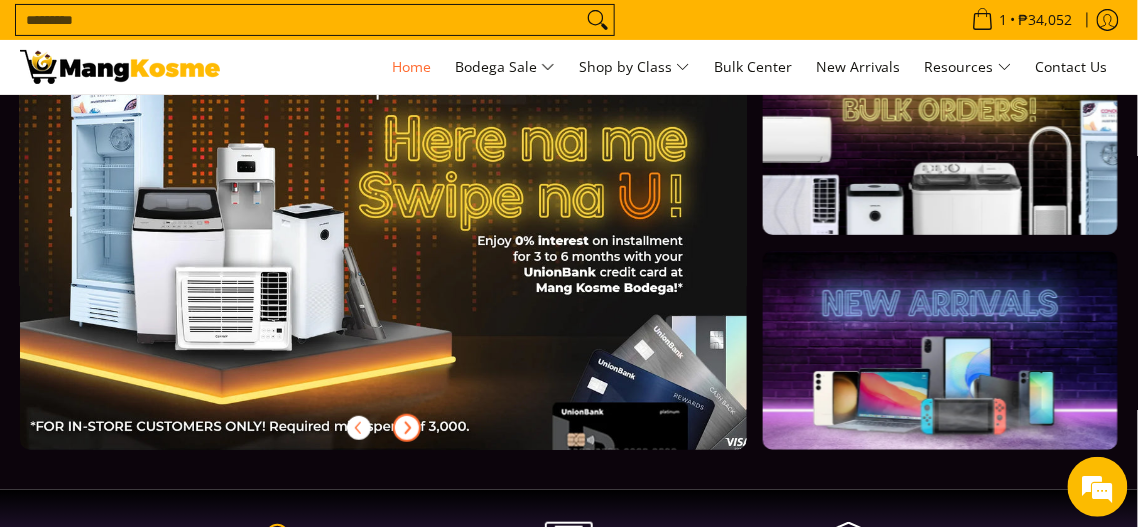 click 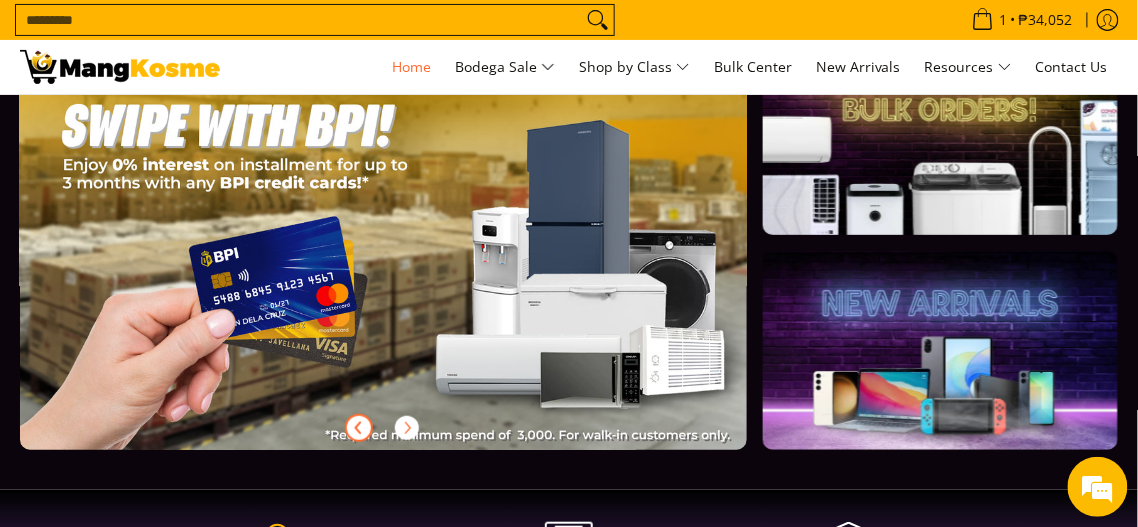 click 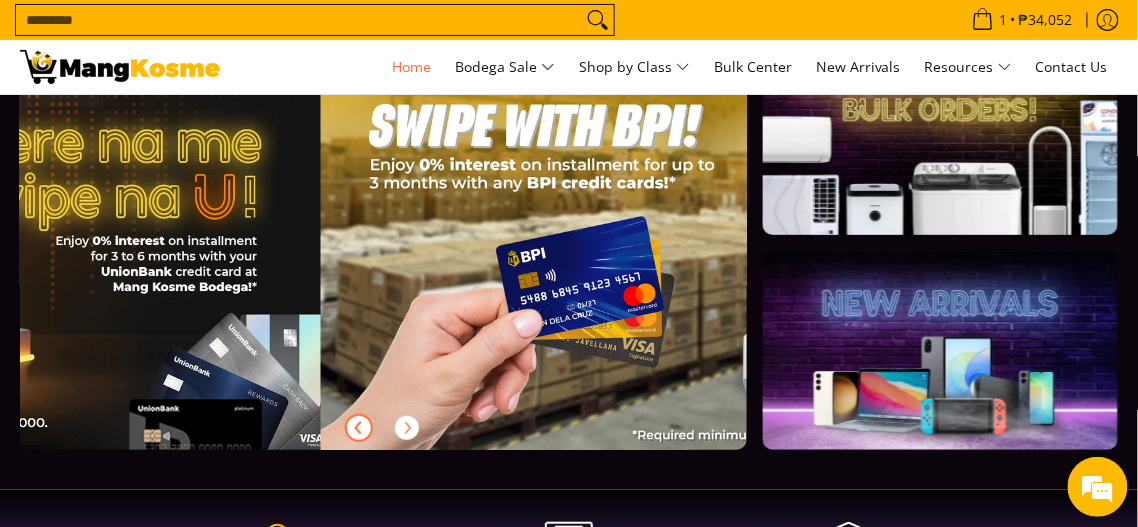 click 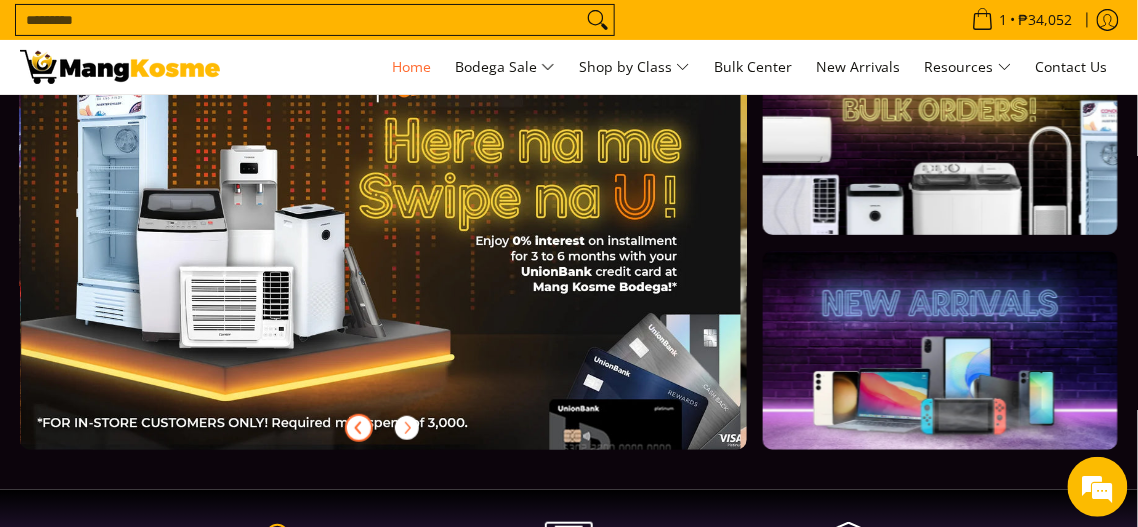 click 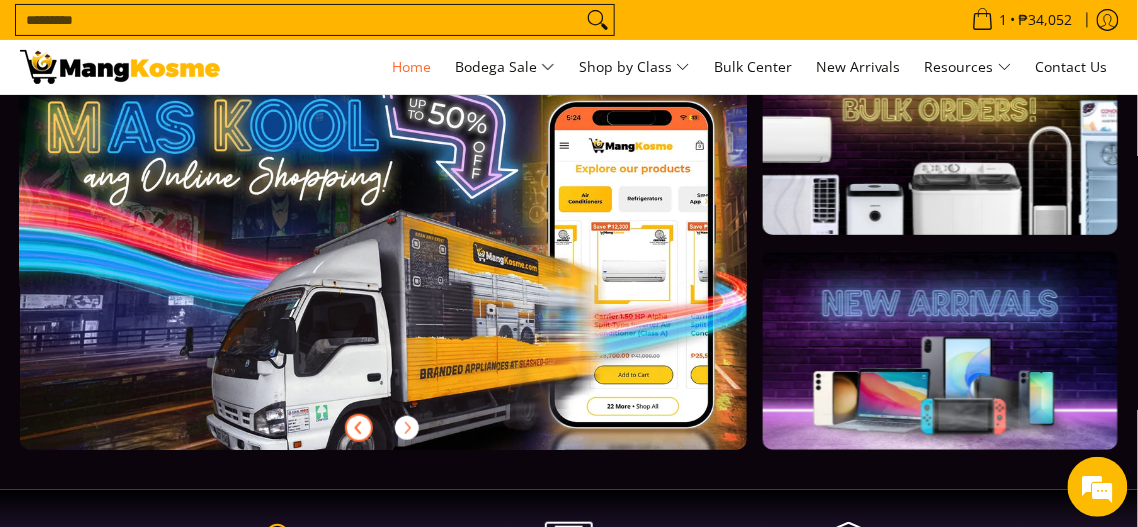 click 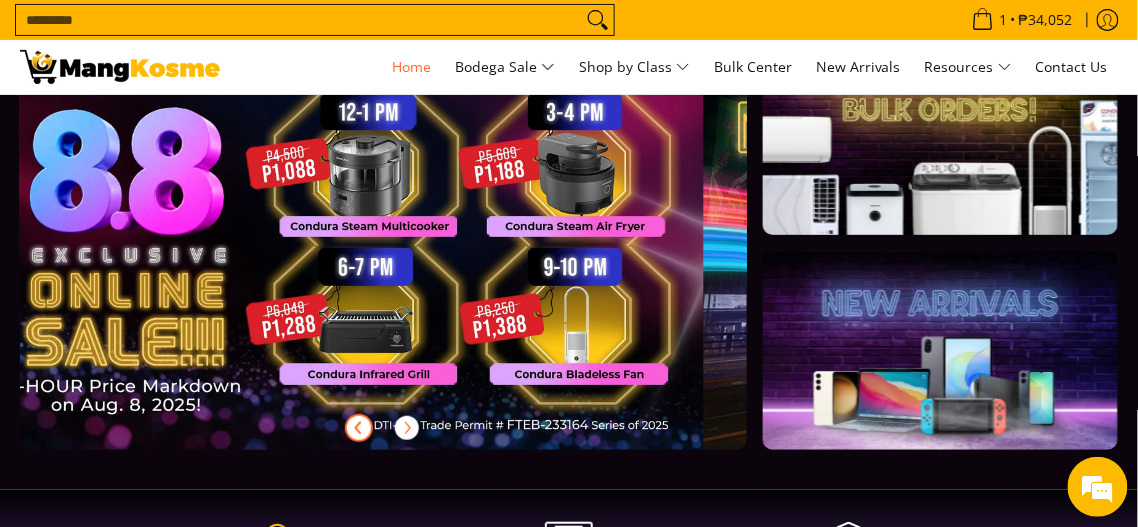 scroll, scrollTop: 0, scrollLeft: 0, axis: both 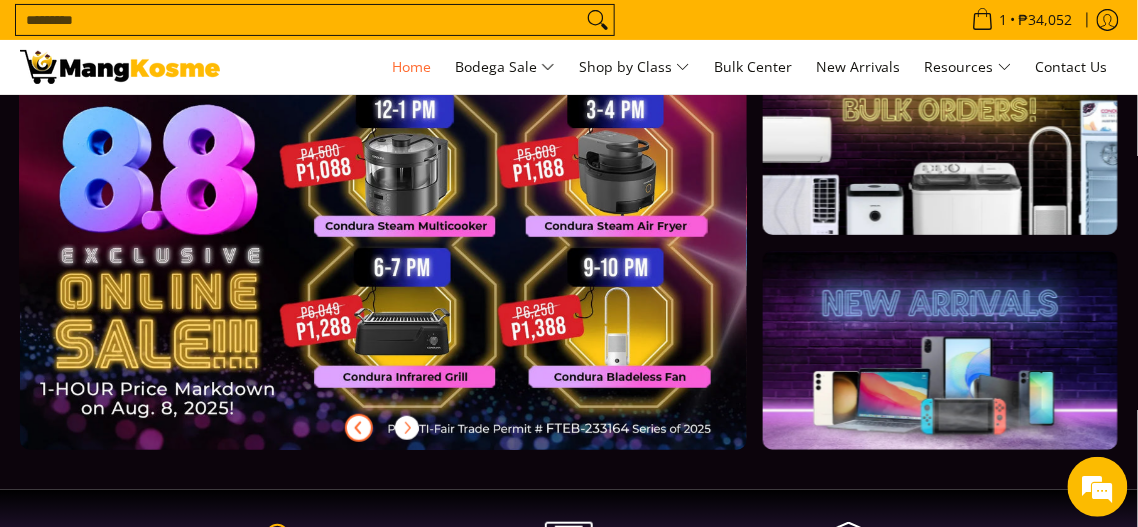click at bounding box center [415, 259] 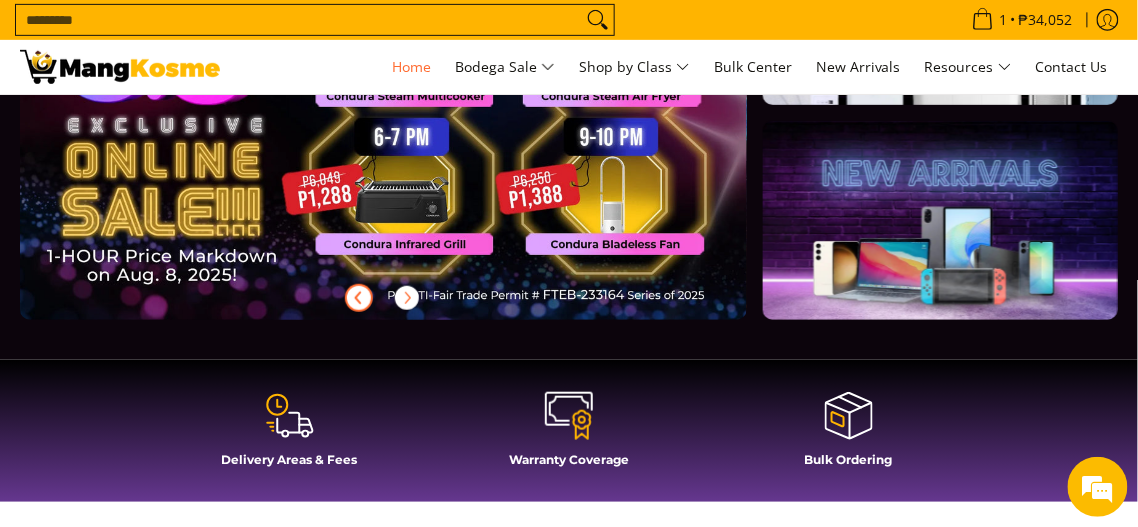 scroll, scrollTop: 200, scrollLeft: 0, axis: vertical 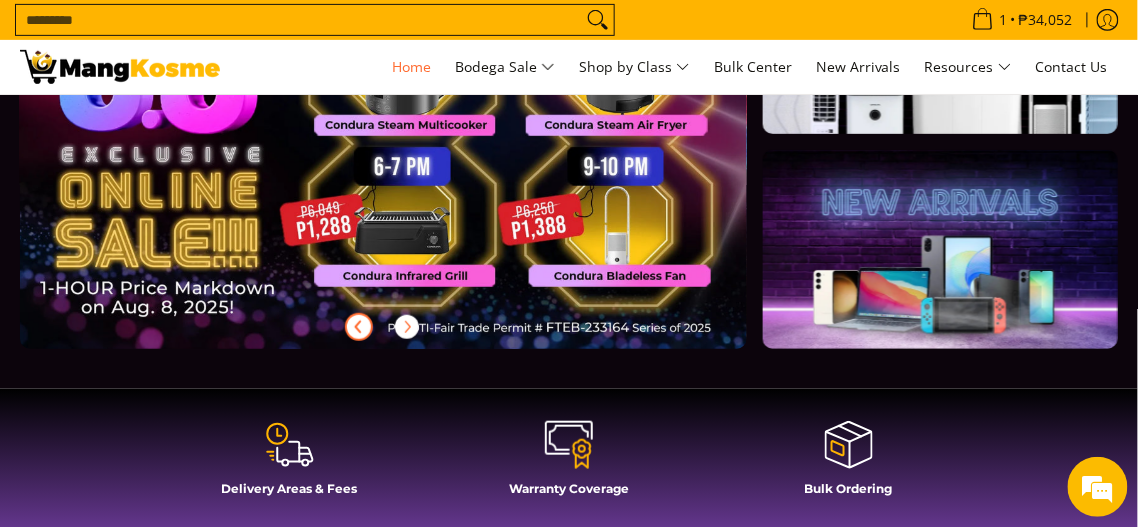 click at bounding box center [415, 158] 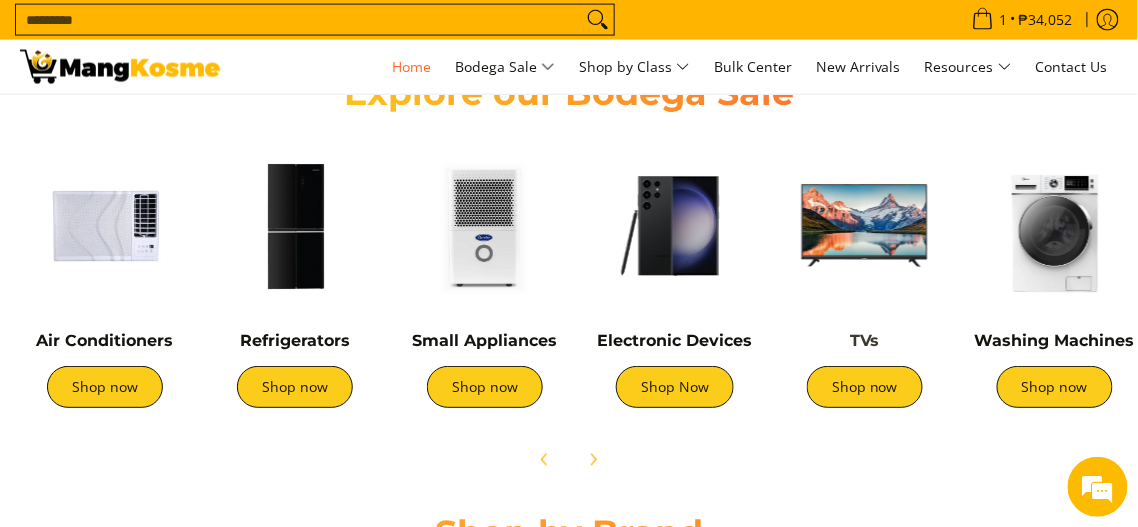 scroll, scrollTop: 800, scrollLeft: 0, axis: vertical 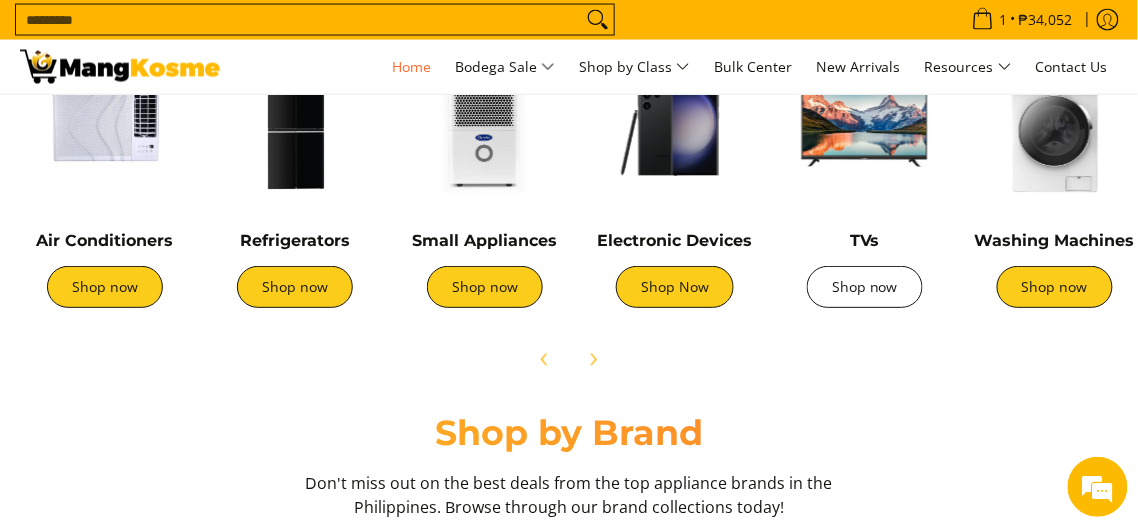 click on "Shop now" at bounding box center (865, 287) 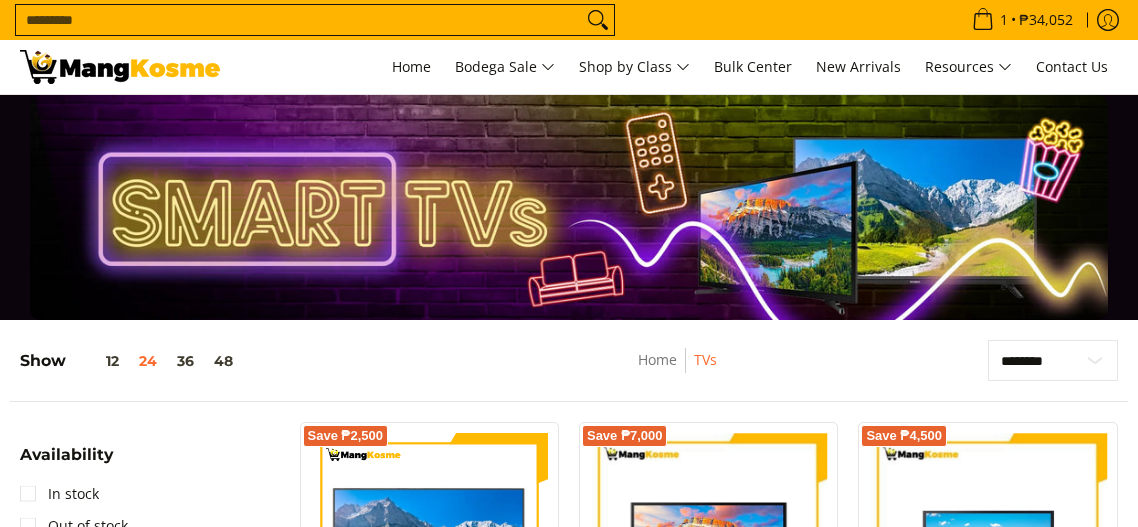 scroll, scrollTop: 369, scrollLeft: 0, axis: vertical 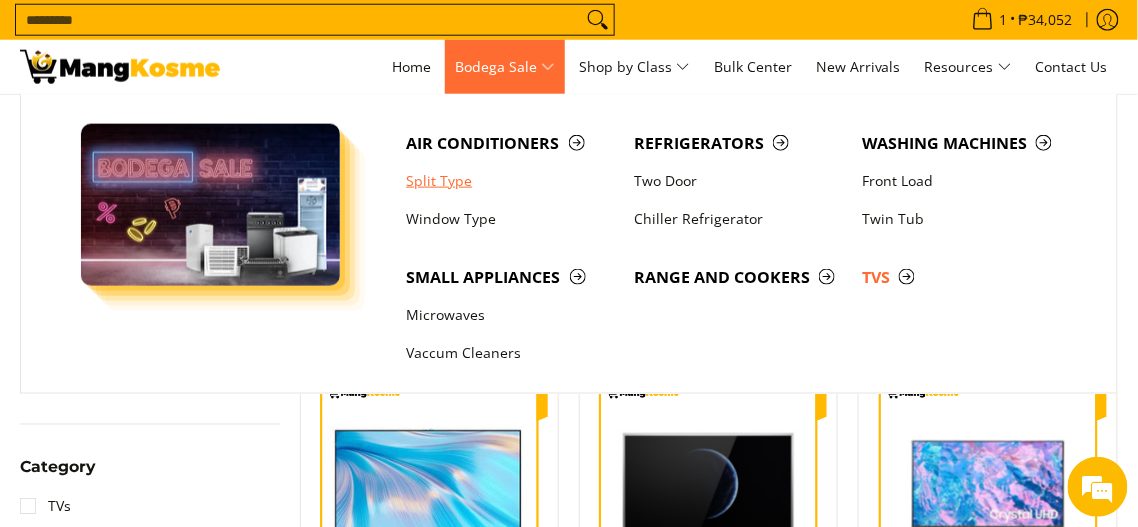 click on "Split Type" at bounding box center (510, 181) 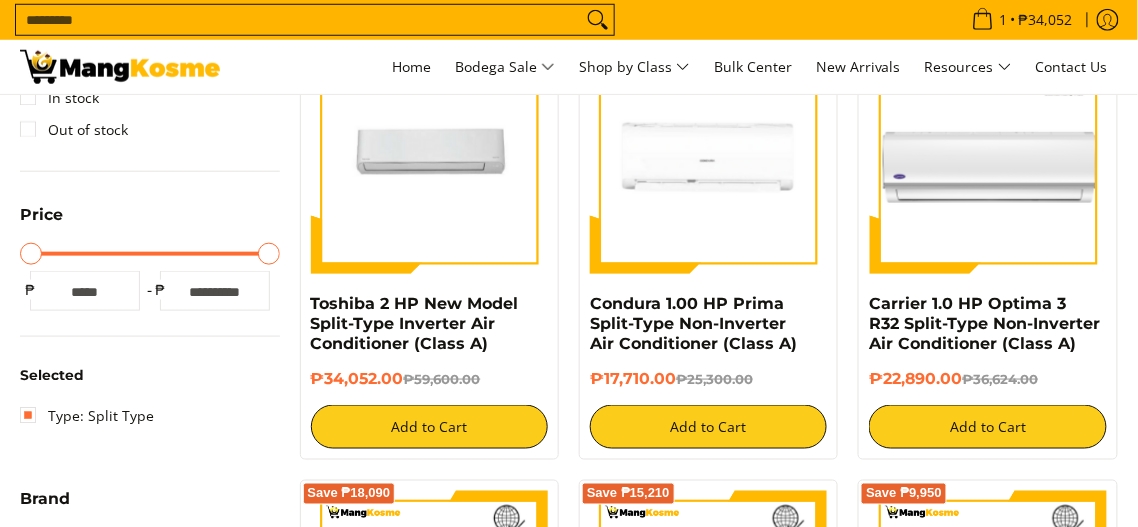 scroll, scrollTop: 396, scrollLeft: 0, axis: vertical 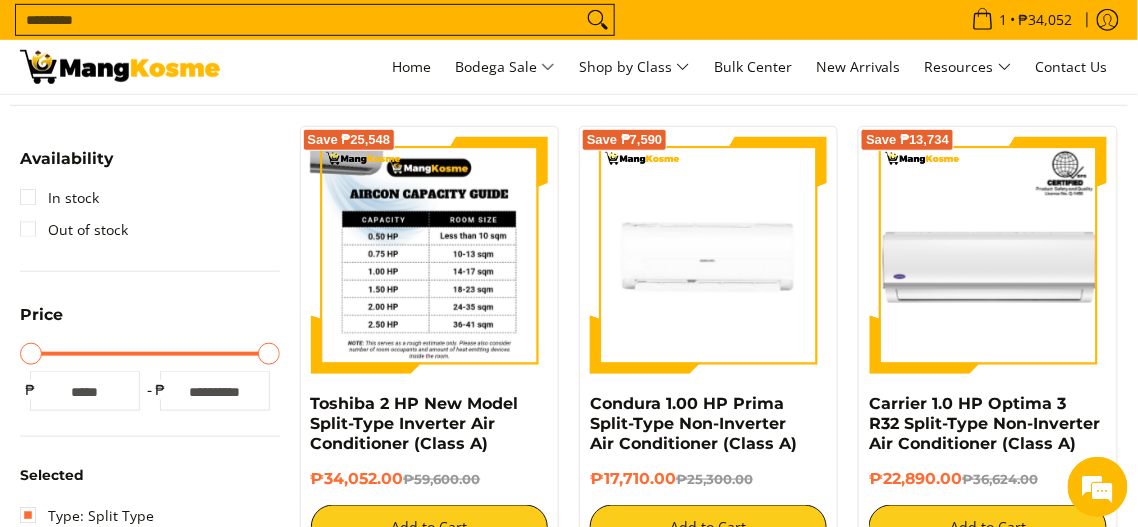 click at bounding box center (429, 255) 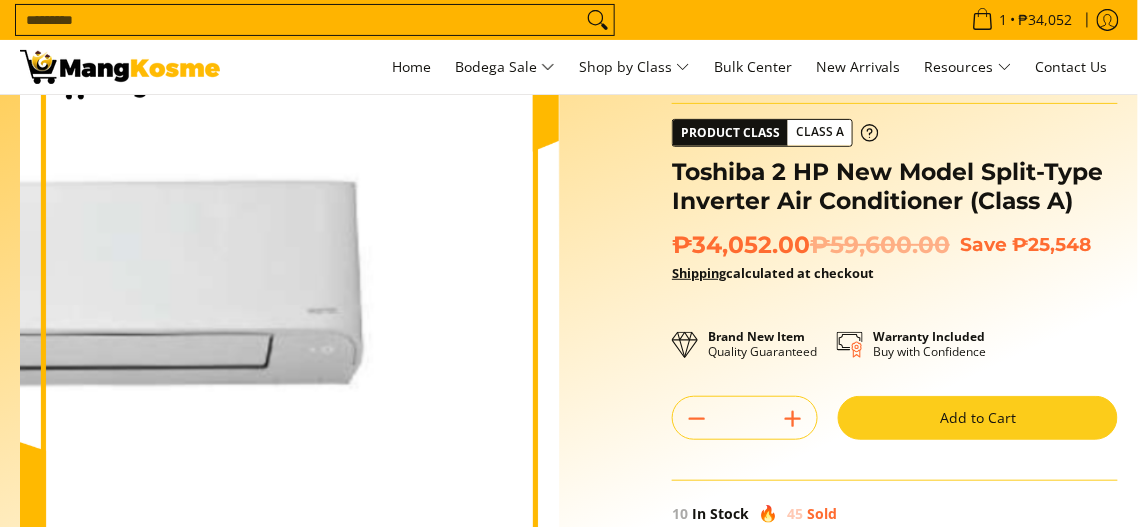 scroll, scrollTop: 99, scrollLeft: 0, axis: vertical 